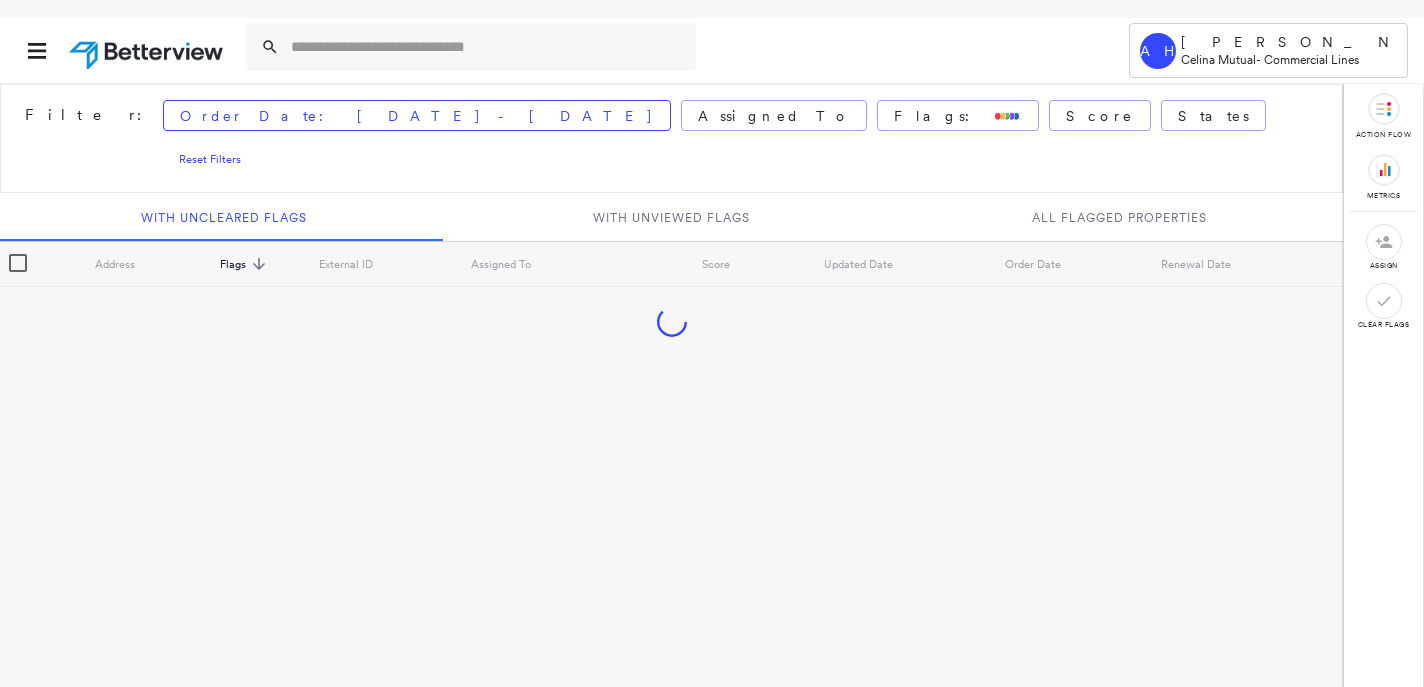 scroll, scrollTop: 0, scrollLeft: 0, axis: both 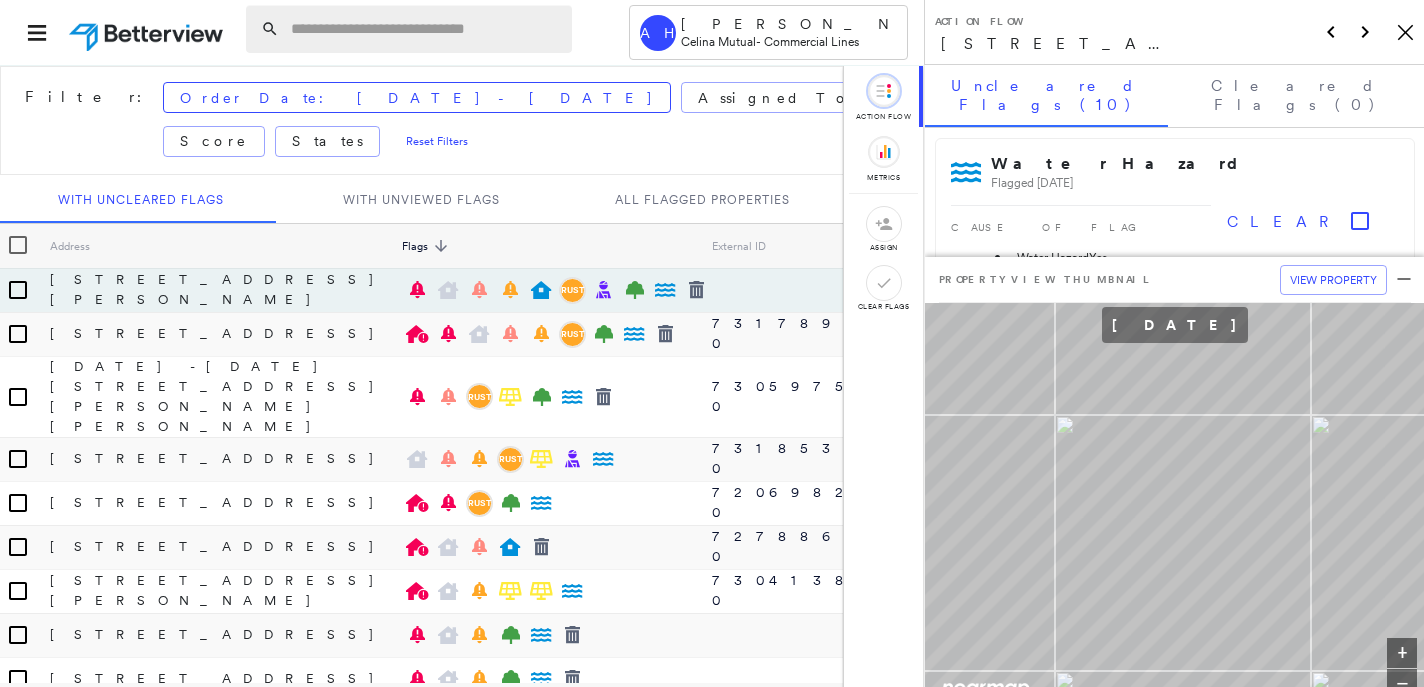 click at bounding box center (425, 29) 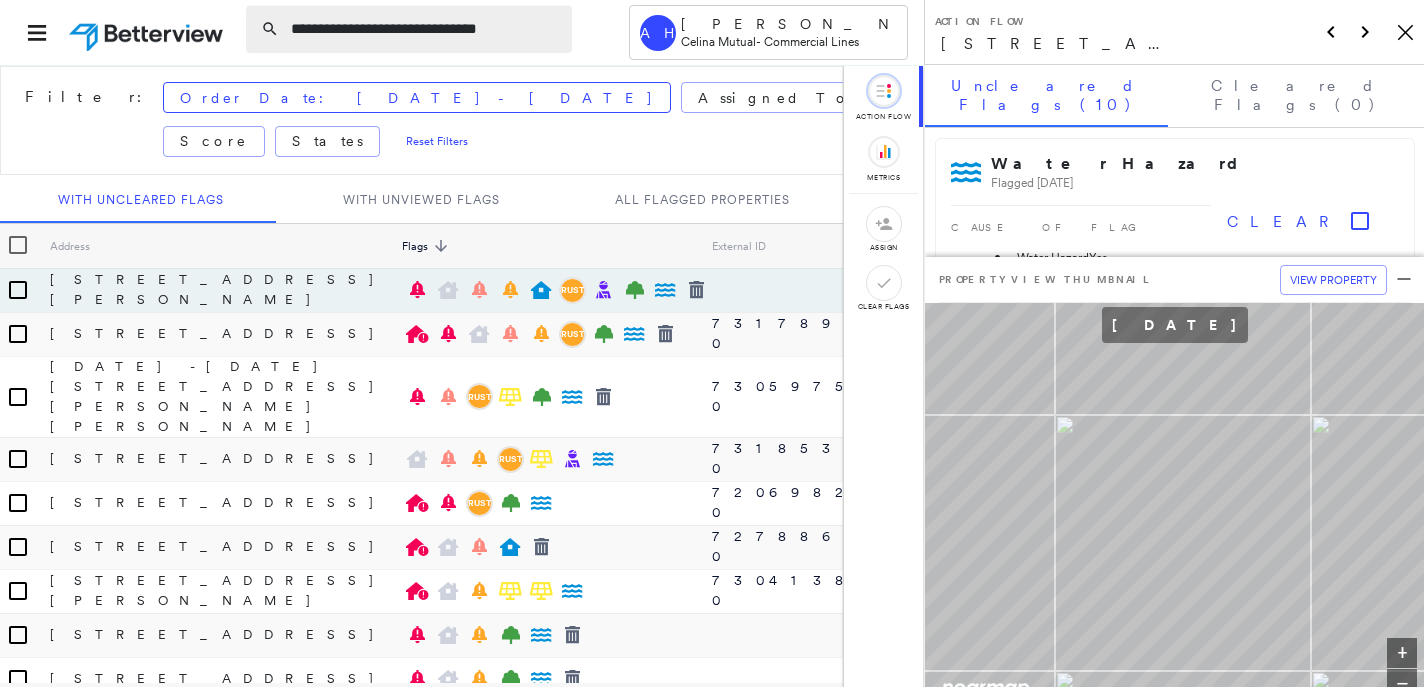 scroll, scrollTop: 0, scrollLeft: 16, axis: horizontal 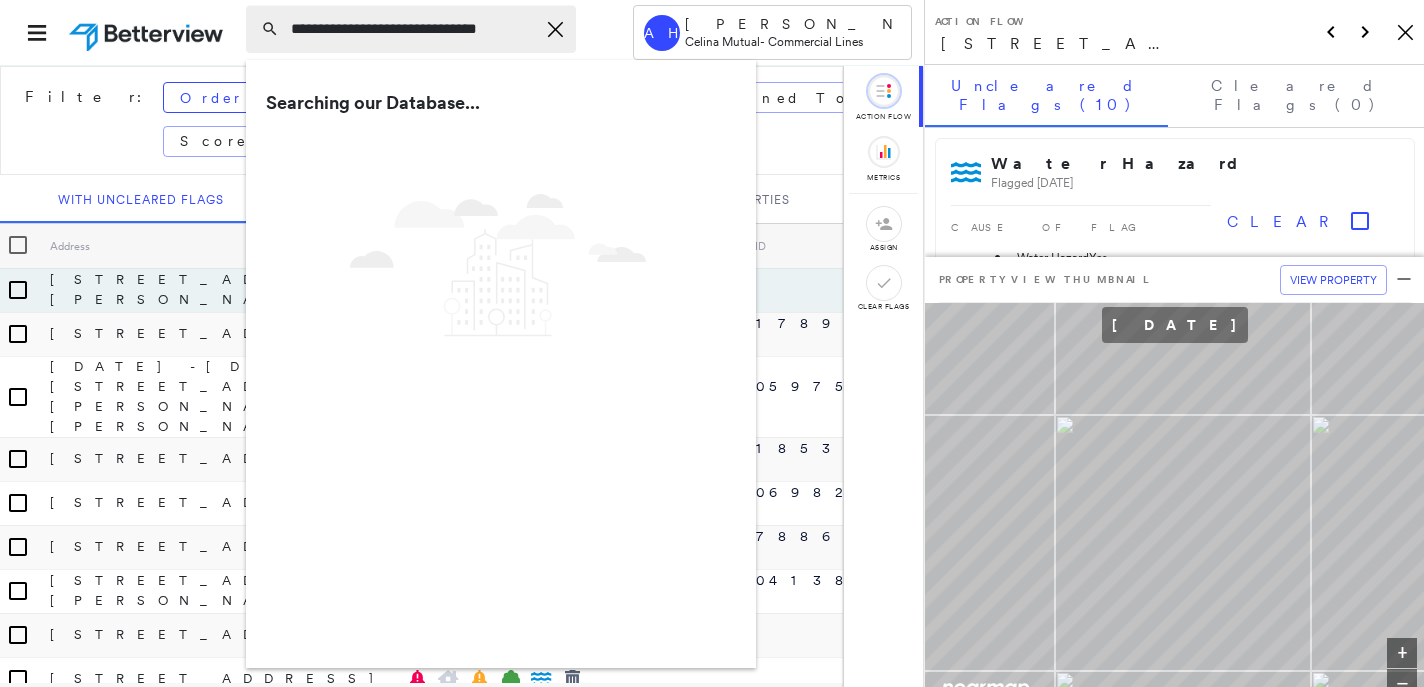 type on "**********" 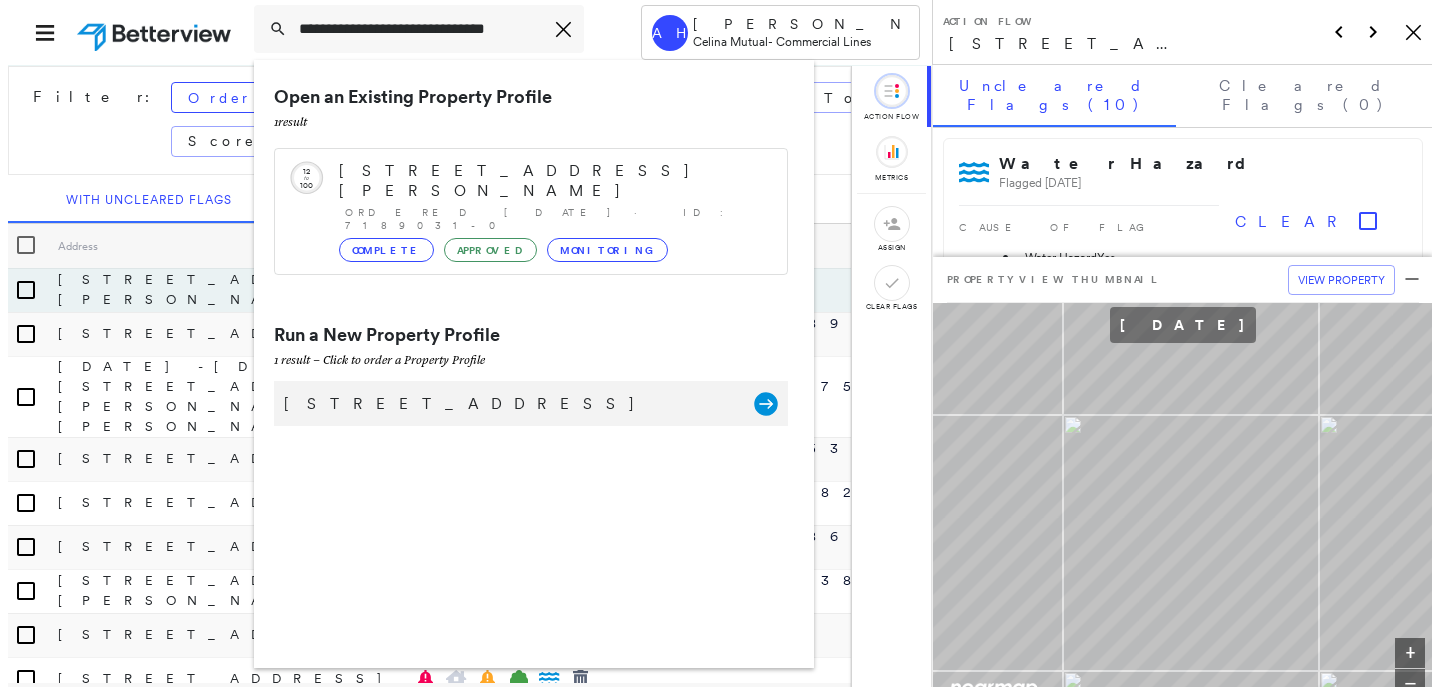 scroll, scrollTop: 0, scrollLeft: 0, axis: both 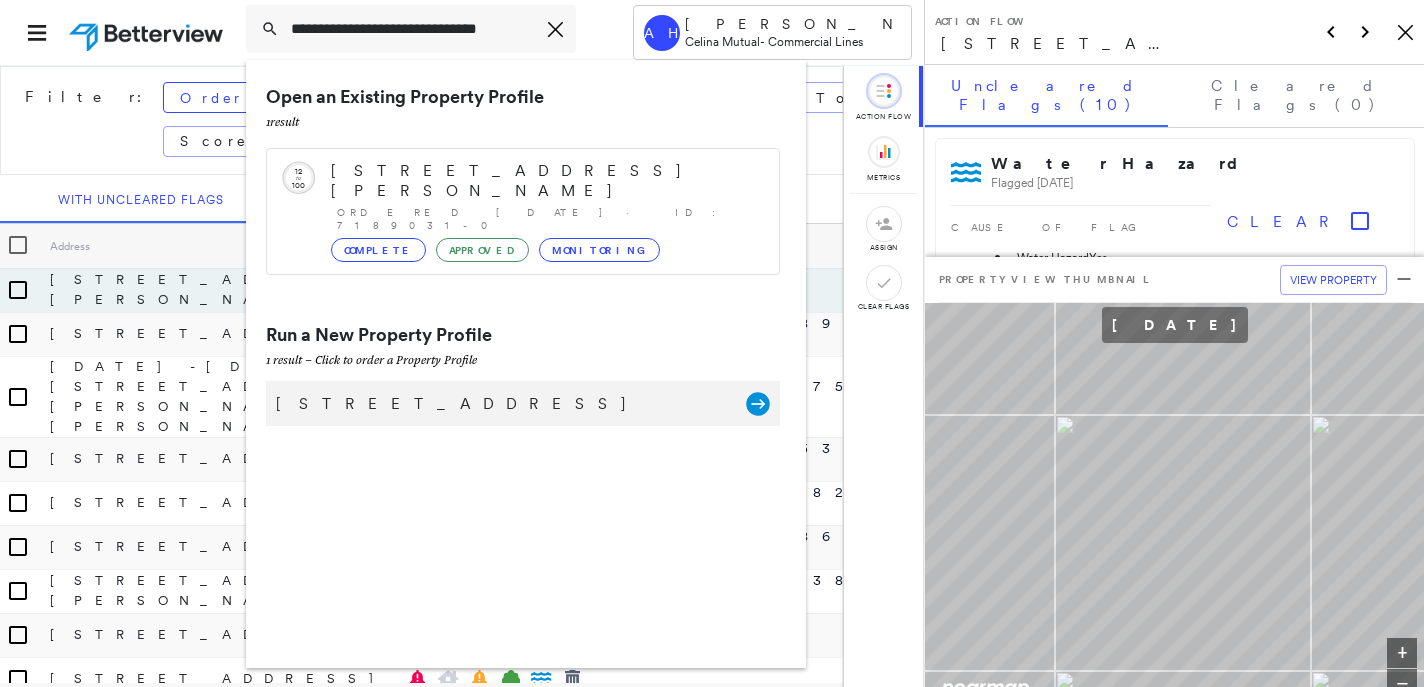 click 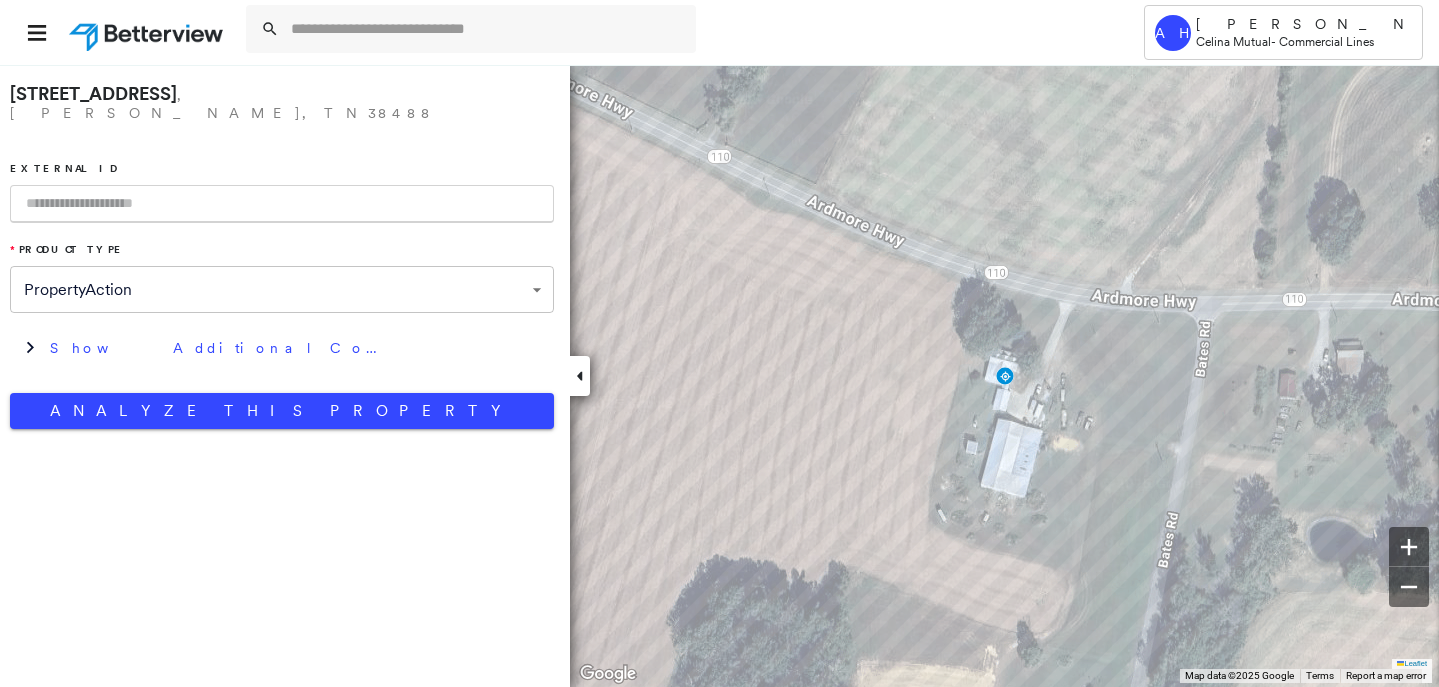 click at bounding box center (282, 204) 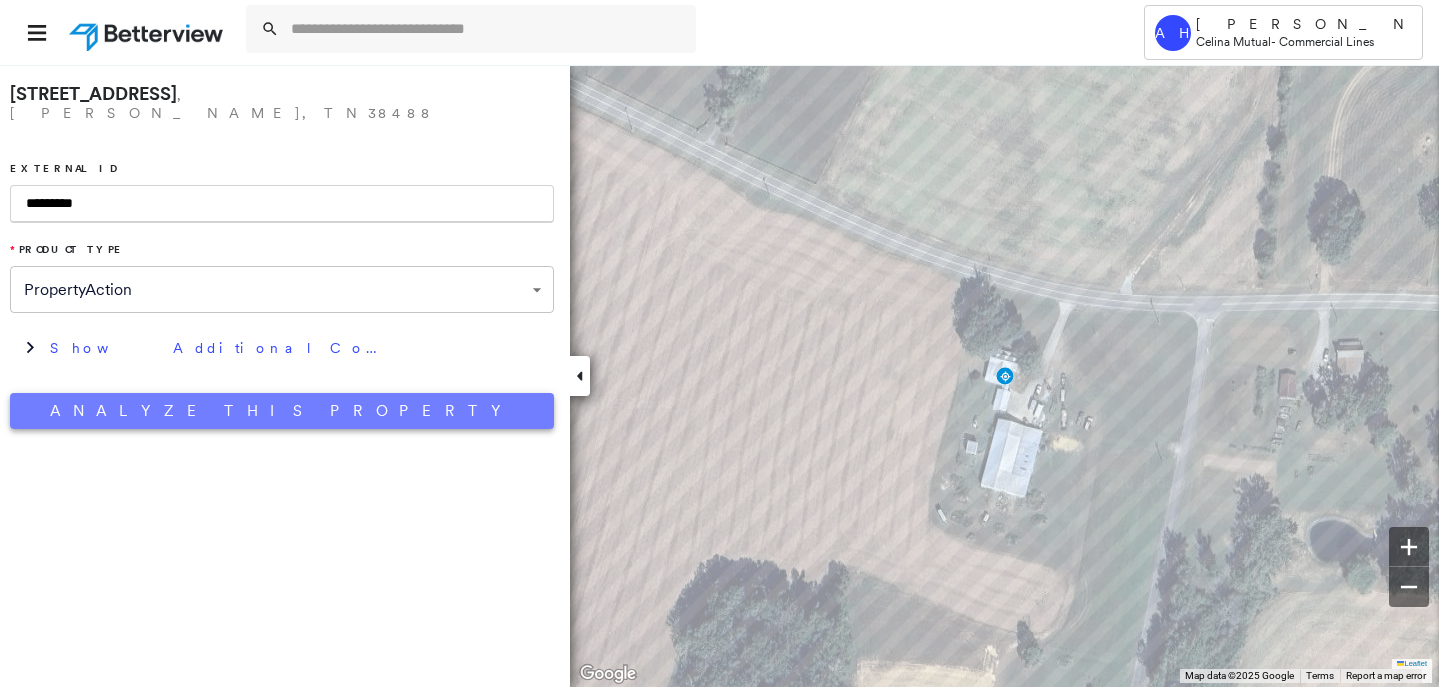 type on "*********" 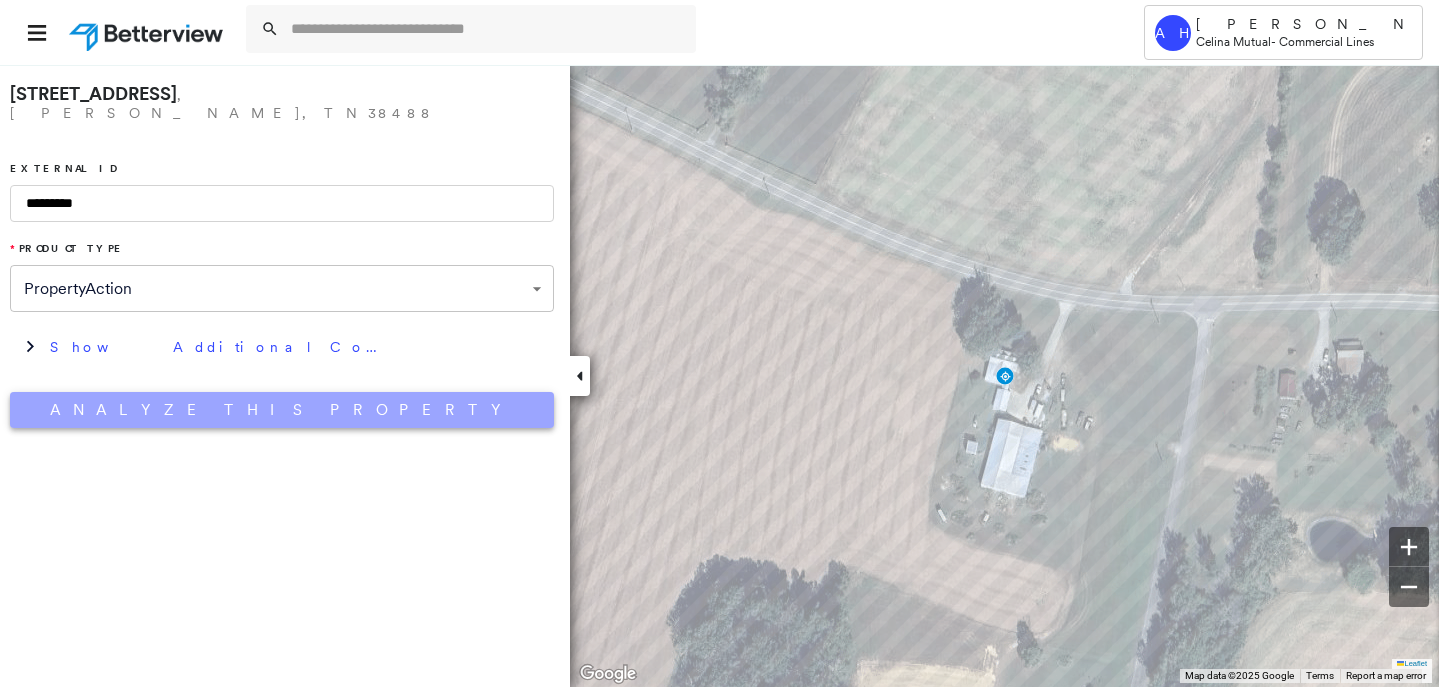 click on "Analyze This Property" at bounding box center [282, 410] 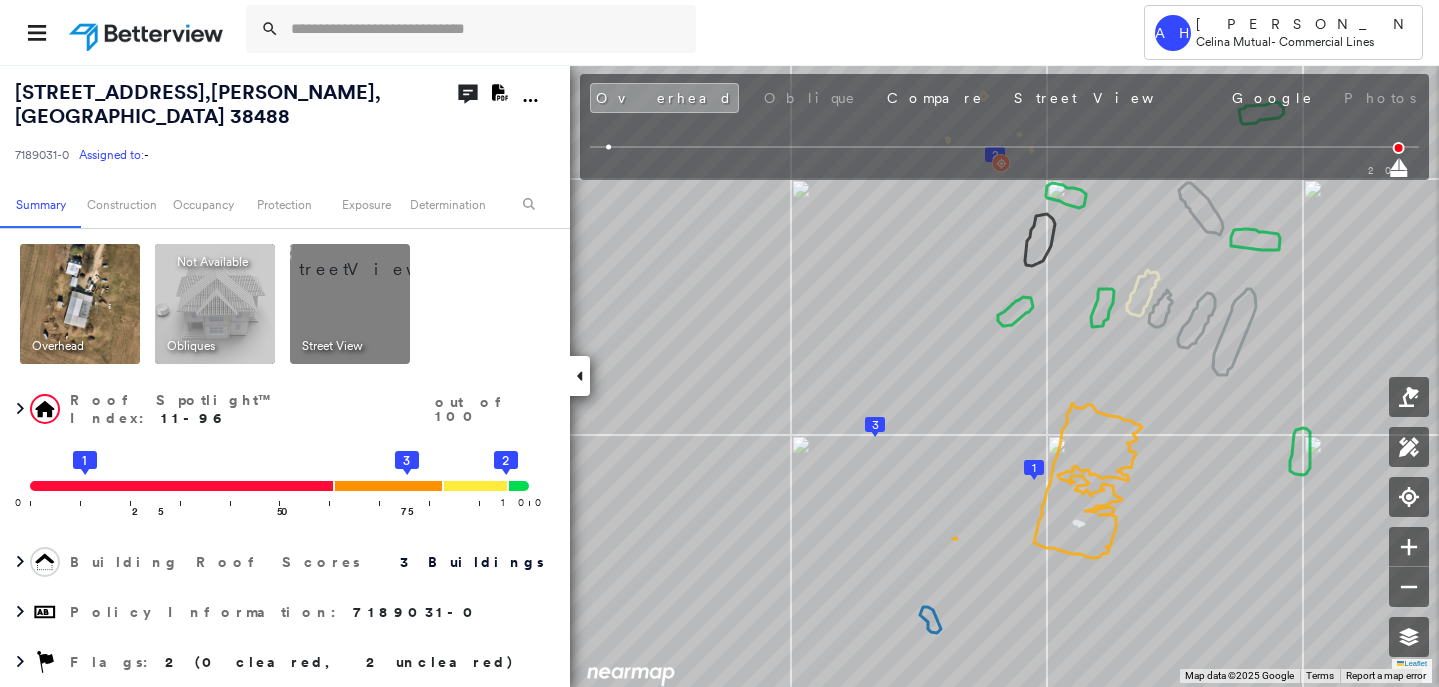 click at bounding box center (374, 259) 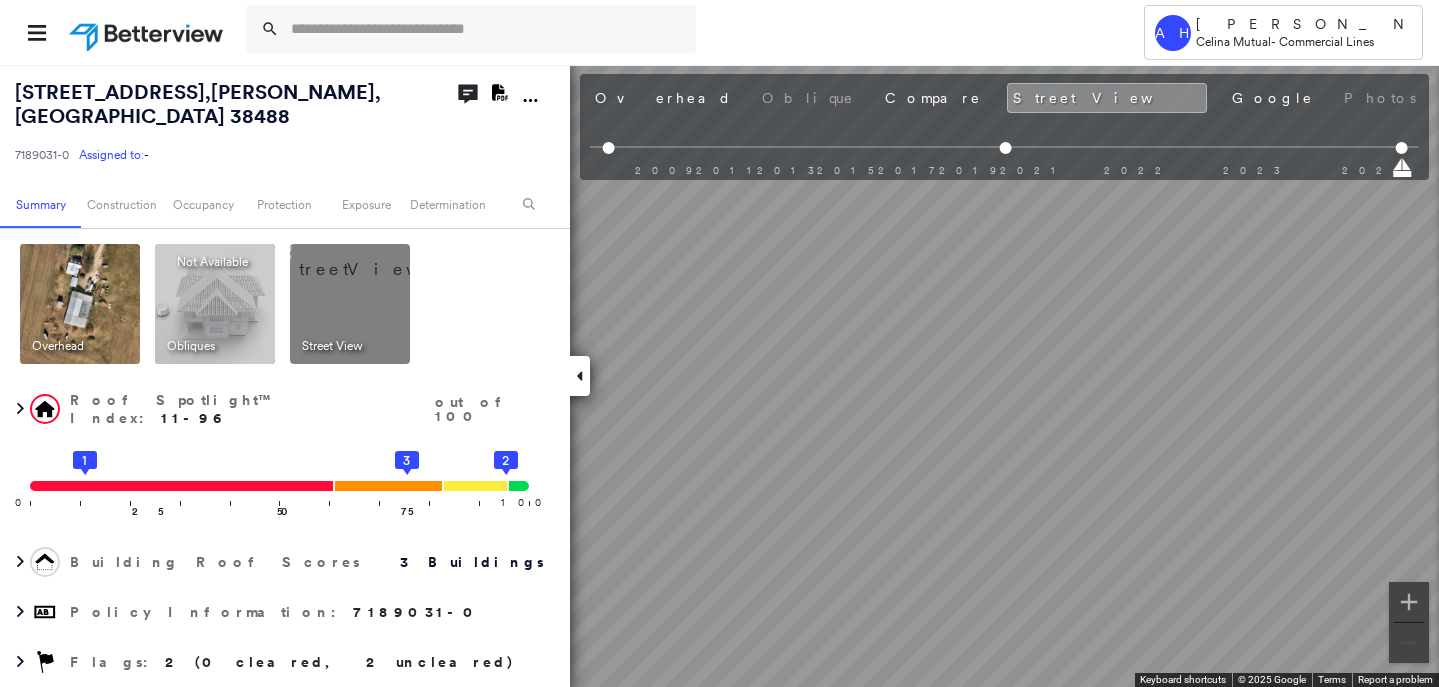 click on "Tower AH [PERSON_NAME] [PERSON_NAME] Mutual  -   Commercial Lines [STREET_ADDRESS][PERSON_NAME] 7189031-0 Assigned to:  - Assigned to:  - 7189031-0 Assigned to:  - Open Comments Download PDF Report Summary Construction Occupancy Protection Exposure Determination Overhead Obliques Not Available ; Street View Roof Spotlight™ Index :  11-96 out of 100 0 100 25 1 50 75 3 2 Building Roof Scores 3 Buildings Policy Information :  7189031-0 Flags :  2 (0 cleared, 2 uncleared) Construction Roof Spotlights :  Rust, Overhang, Skylight, Vent Property Features :  Car, Yard Debris, Significantly Stained Pavement, Trailer, Shipping Container Roof Size & Shape :  3 buildings  Occupancy Place Detail Google - Places National Registry of Historic Places Smarty Streets - Surrounding Properties Protection US Fire Administration: Nearest Fire Stations Exposure Additional Perils FEMA Risk Index Determination Flags :  2 (0 cleared, 2 uncleared) Uncleared Flags (2) Cleared Flags  (0) Critical Priority Flagged [DATE] Clear RUST" at bounding box center (719, 343) 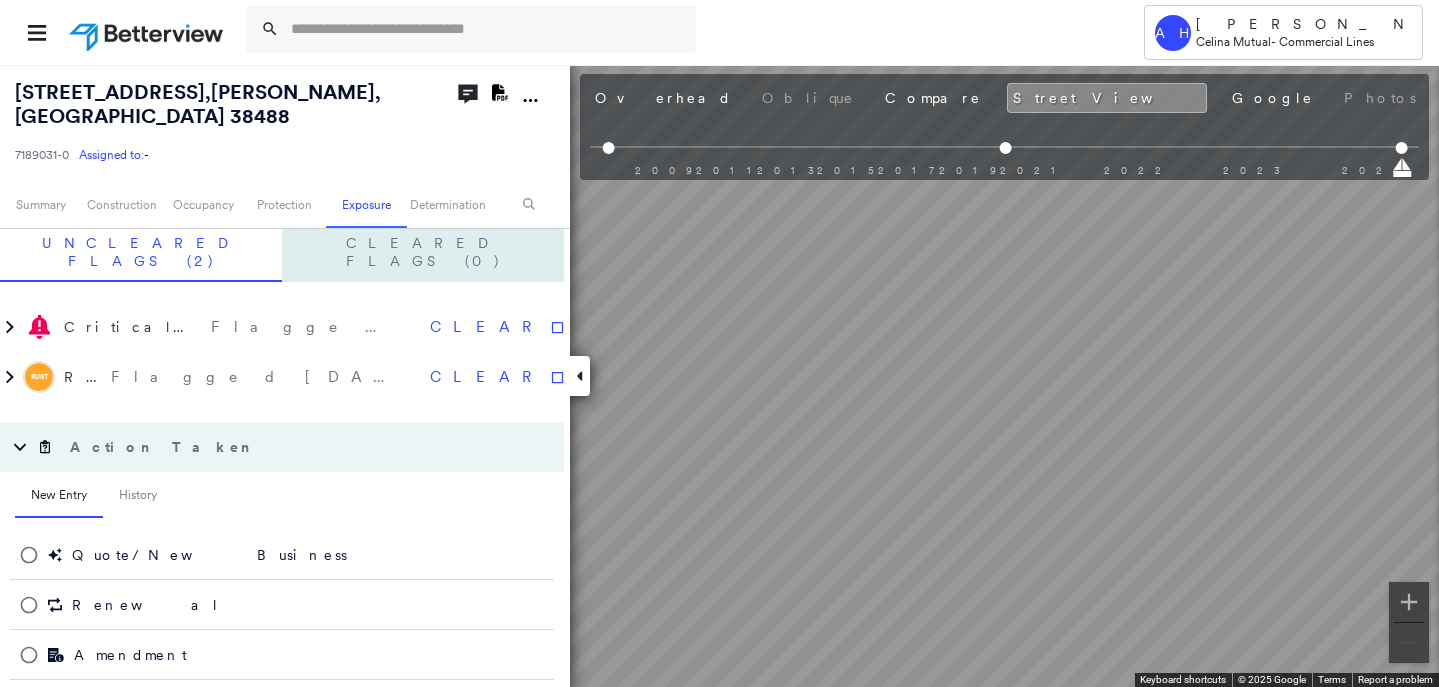 scroll, scrollTop: 1064, scrollLeft: 0, axis: vertical 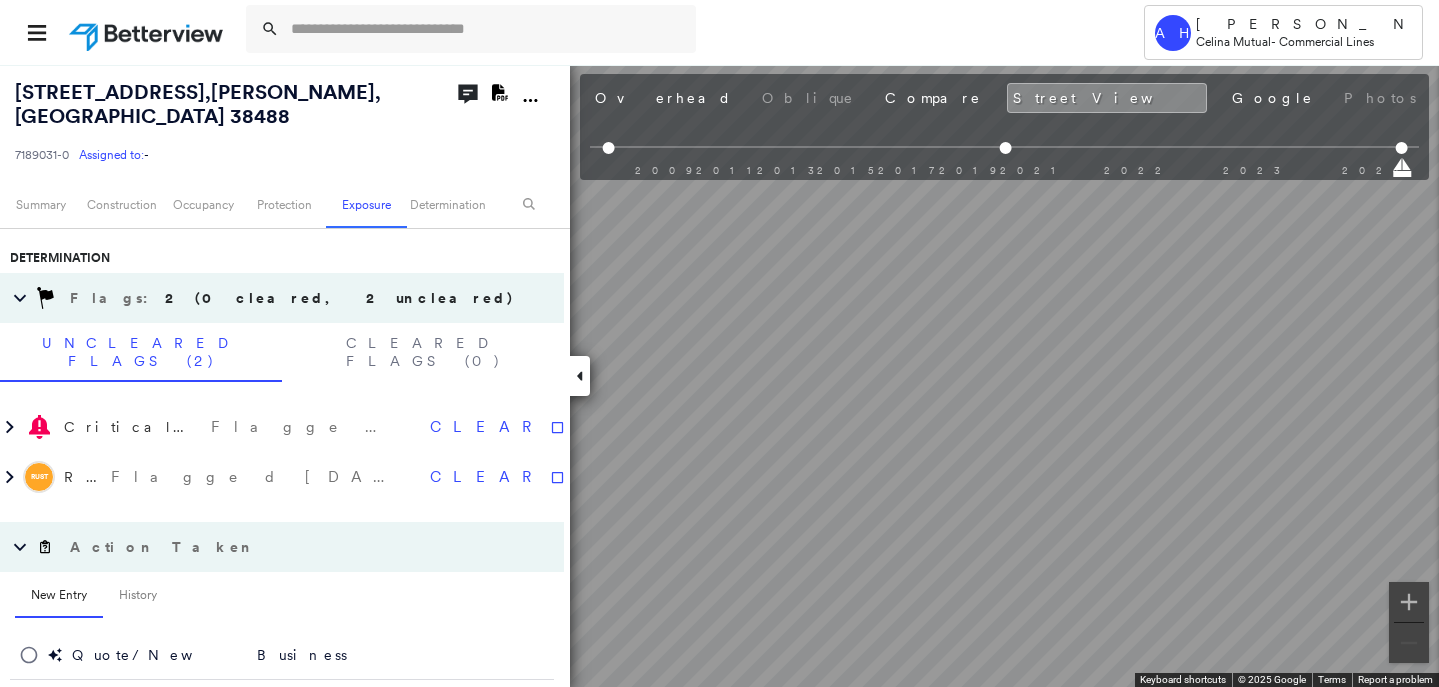click on "Download PDF Report" 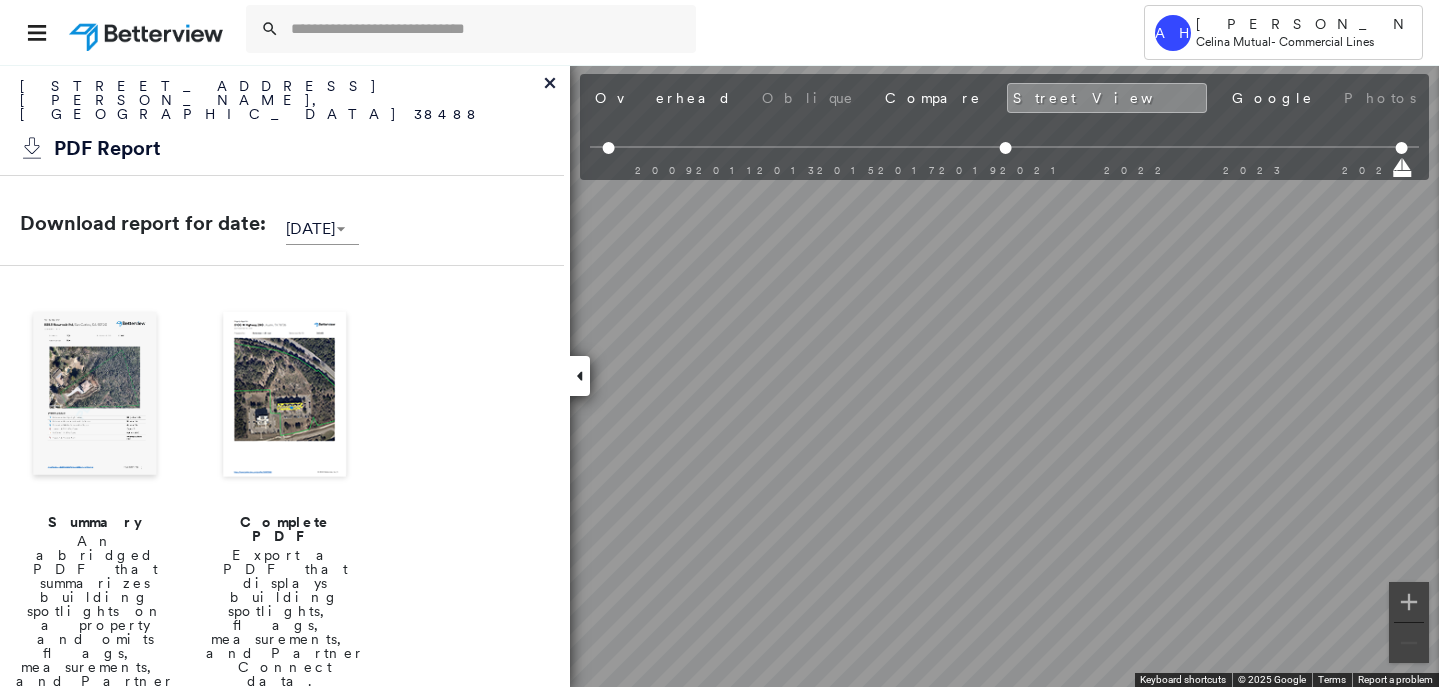 click at bounding box center [95, 396] 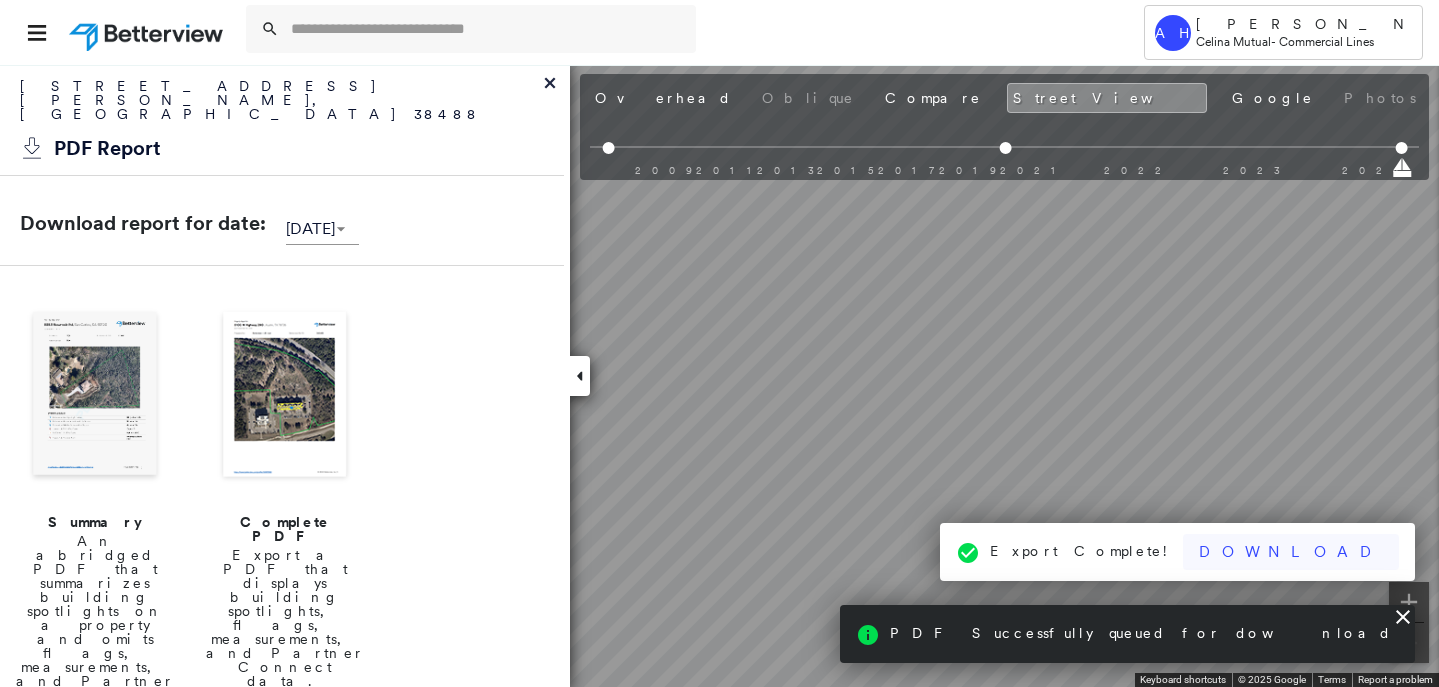 click on "AH [PERSON_NAME] [PERSON_NAME] Mutual  -   Commercial Lines [STREET_ADDRESS][PERSON_NAME] 7189031-0 Assigned to:  - Assigned to:  - 7189031-0 Assigned to:  - Open Comments Download PDF Report Summary Construction Occupancy Protection Exposure Determination Overhead Obliques Not Available ; Street View Roof Spotlight™ Index :  11-96 out of 100 0 100 25 1 50 75 3 2 Building Roof Scores 3 Buildings Policy Information :  7189031-0 Flags :  2 (0 cleared, 2 uncleared) Construction Roof Spotlights :  Rust, Overhang, Skylight, Vent Property Features :  Car, Yard Debris, Significantly Stained Pavement, Trailer, Shipping Container Roof Size & Shape :  3 buildings  Occupancy Place Detail Google - Places National Registry of Historic Places Smarty Streets - Surrounding Properties Protection US Fire Administration: Nearest Fire Stations Exposure Additional Perils FEMA Risk Index Determination Flags :  2 (0 cleared, 2 uncleared) Uncleared Flags (2) Cleared Flags  (0) Critical Priority Flagged [DATE] Clear RUST Rust" at bounding box center (719, 343) 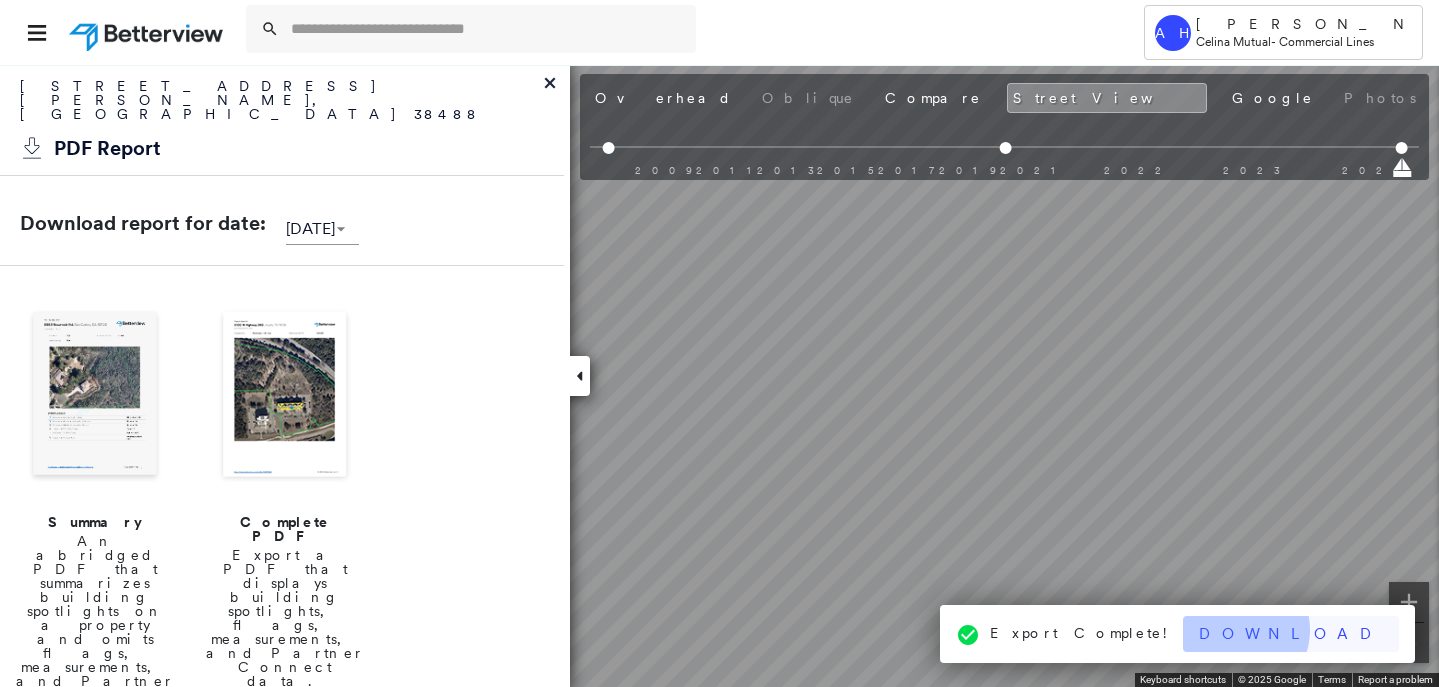 click on "Download" at bounding box center (1291, 634) 